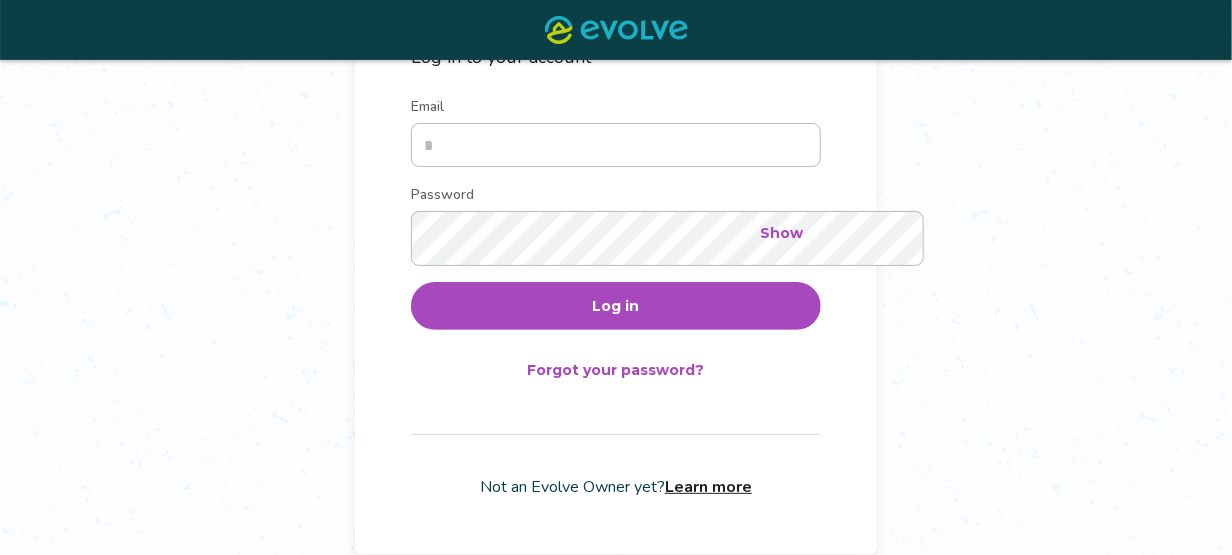 scroll, scrollTop: 400, scrollLeft: 0, axis: vertical 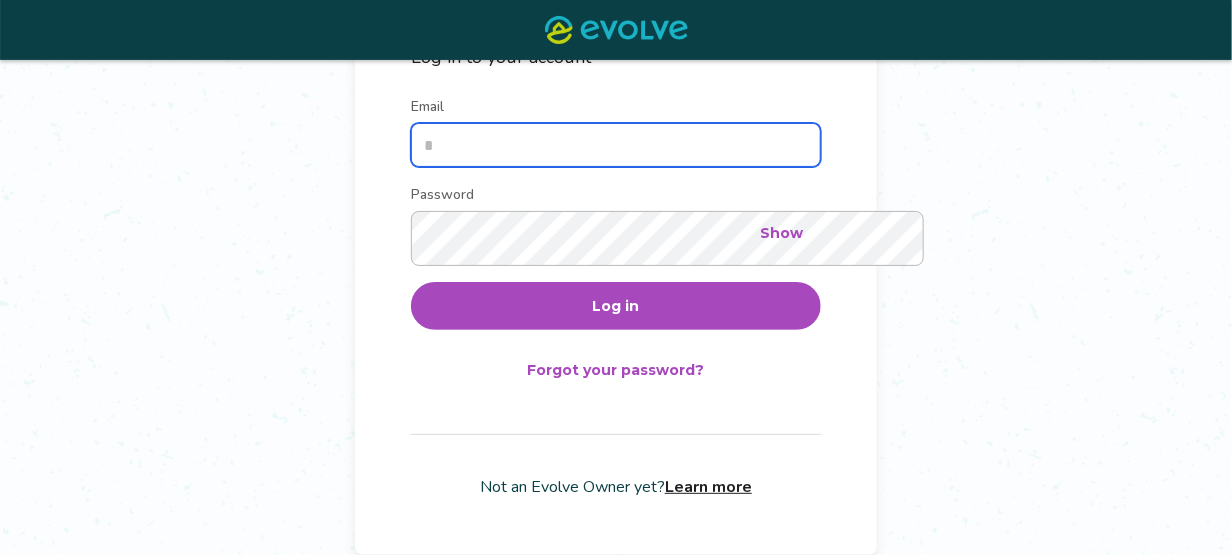 type on "**********" 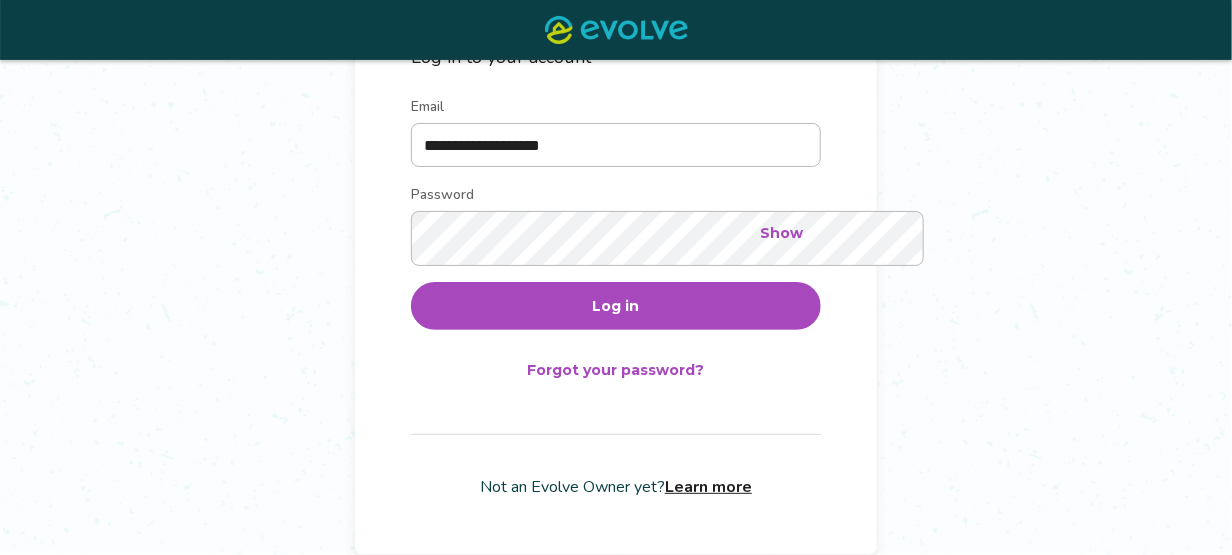 click on "Log in" at bounding box center [616, 306] 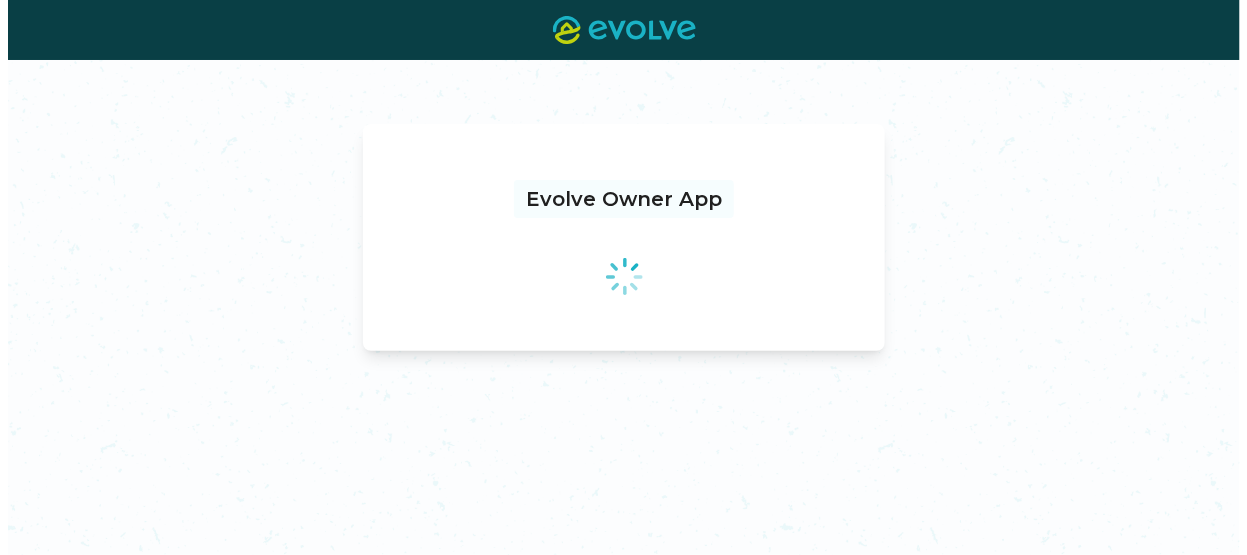 scroll, scrollTop: 0, scrollLeft: 0, axis: both 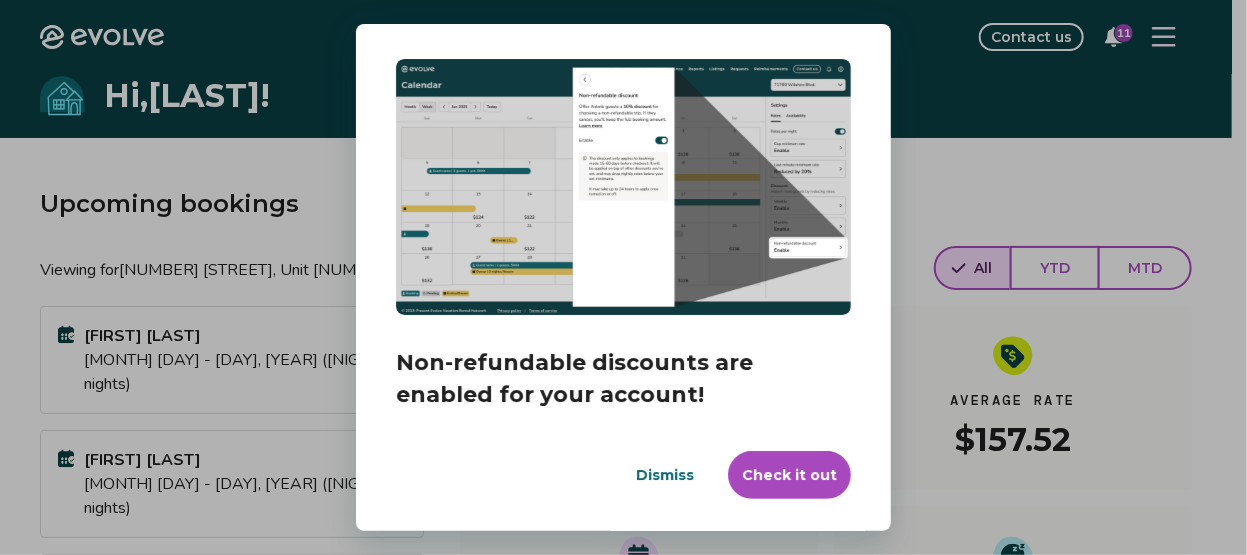 click on "Check it out" at bounding box center [789, 475] 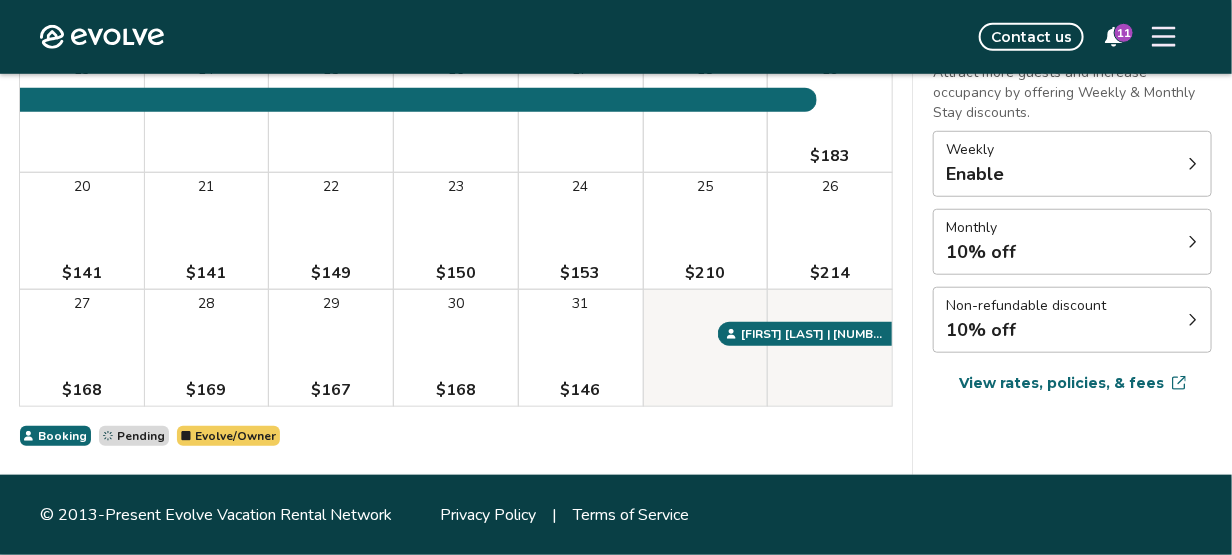 scroll, scrollTop: 500, scrollLeft: 0, axis: vertical 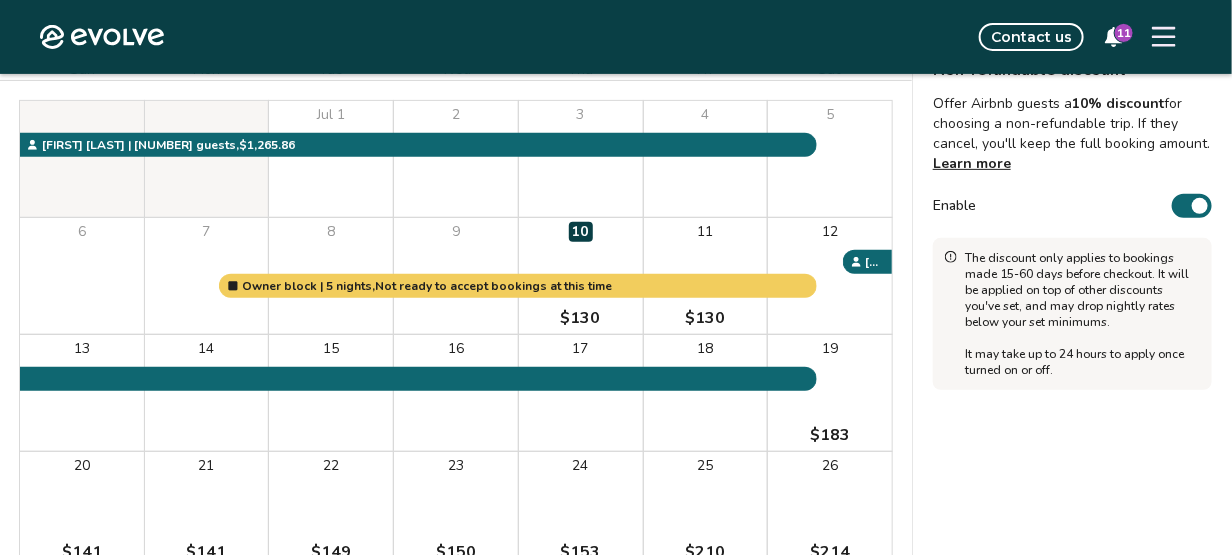 click on "Enable" at bounding box center (1192, 206) 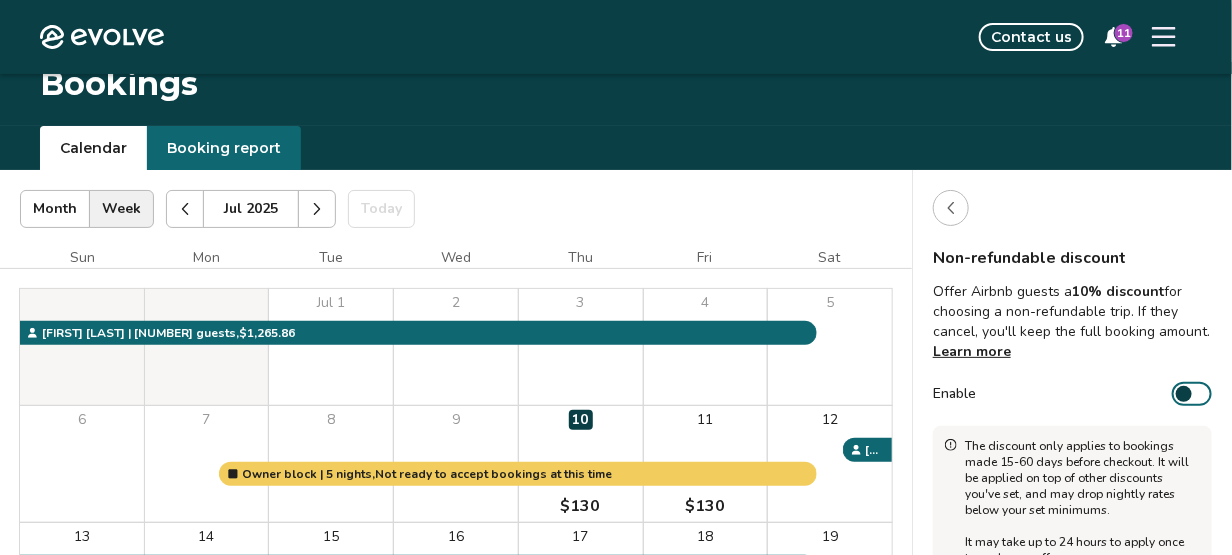 scroll, scrollTop: 0, scrollLeft: 0, axis: both 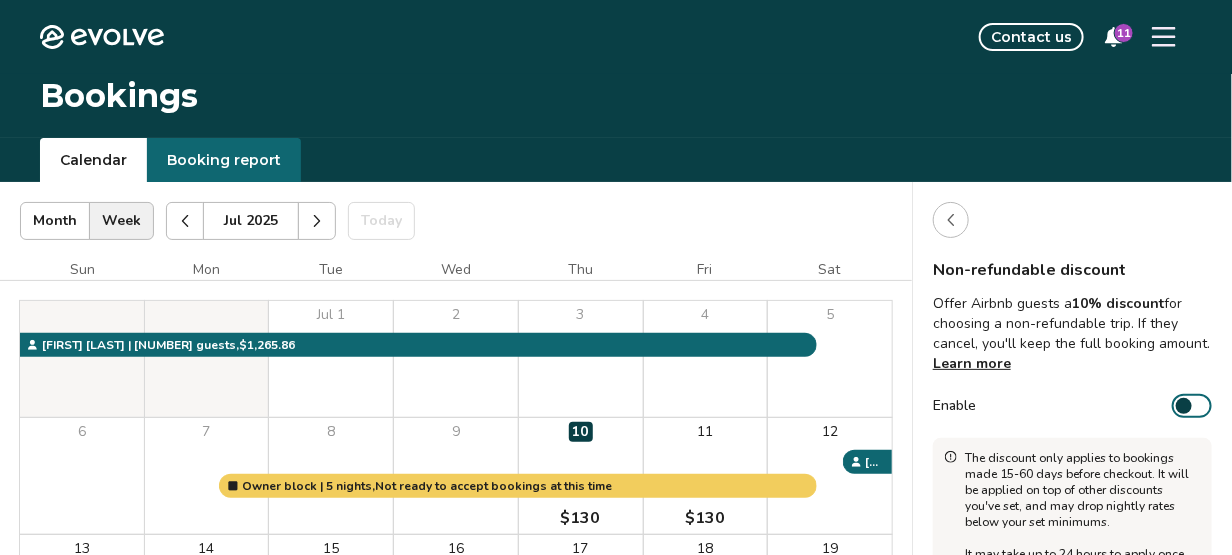 click 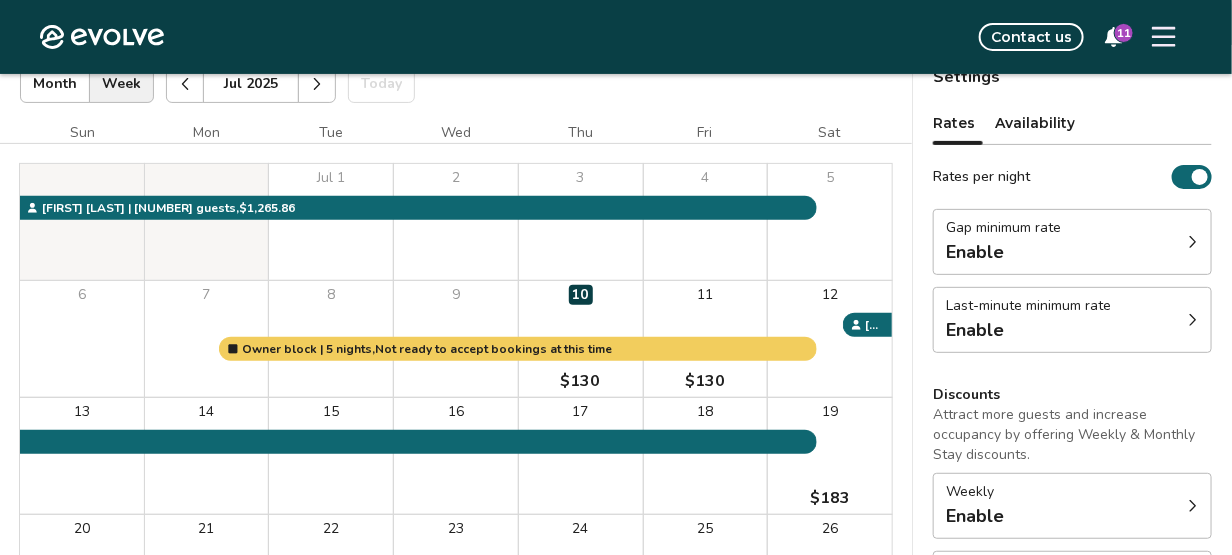 scroll, scrollTop: 200, scrollLeft: 0, axis: vertical 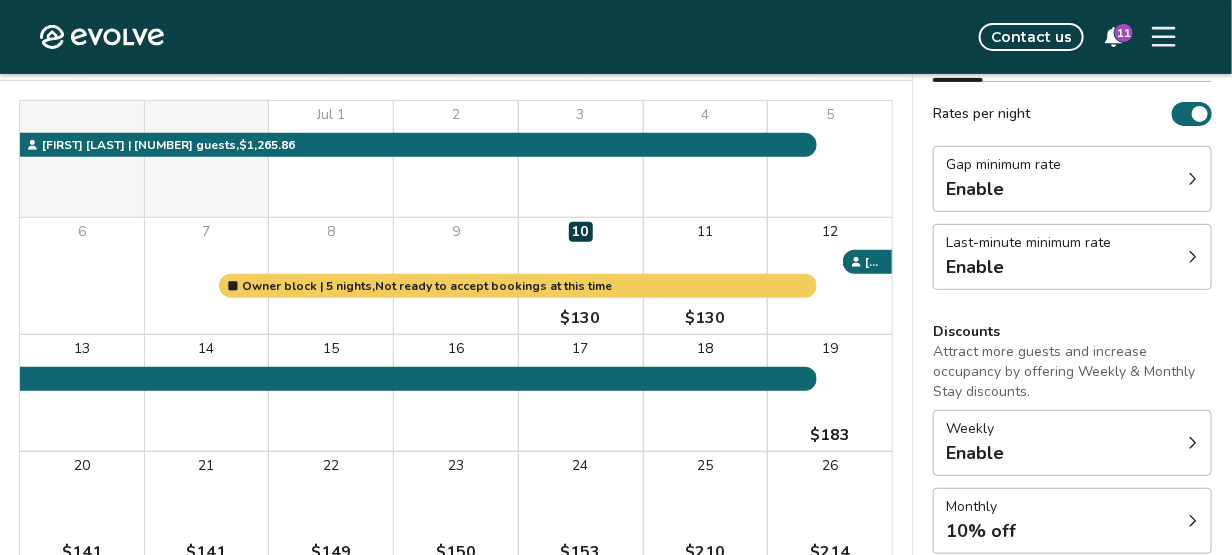 click at bounding box center [1193, 179] 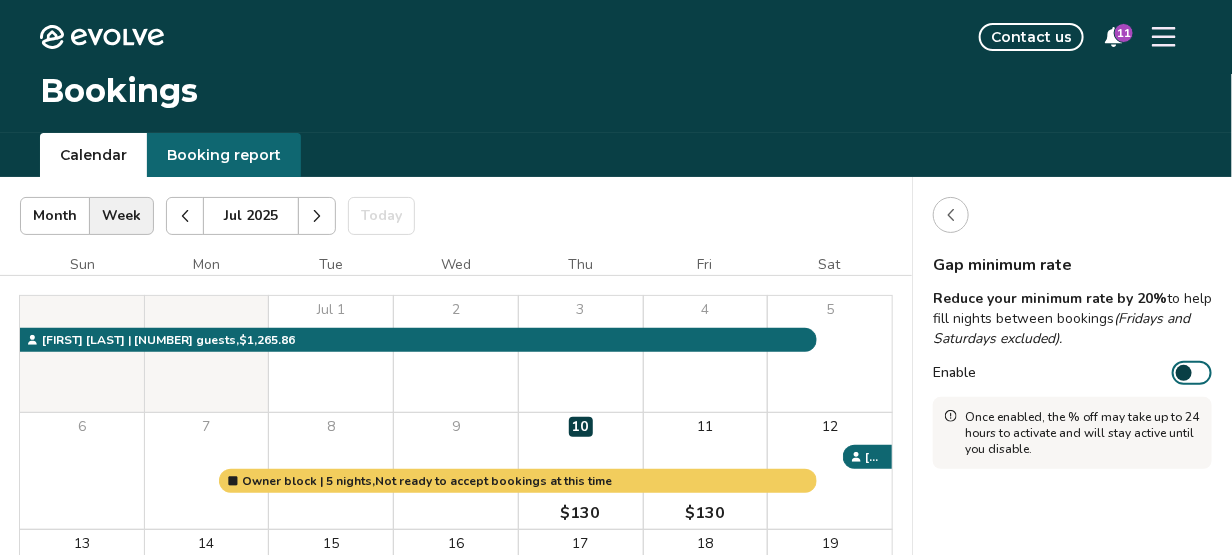 scroll, scrollTop: 0, scrollLeft: 0, axis: both 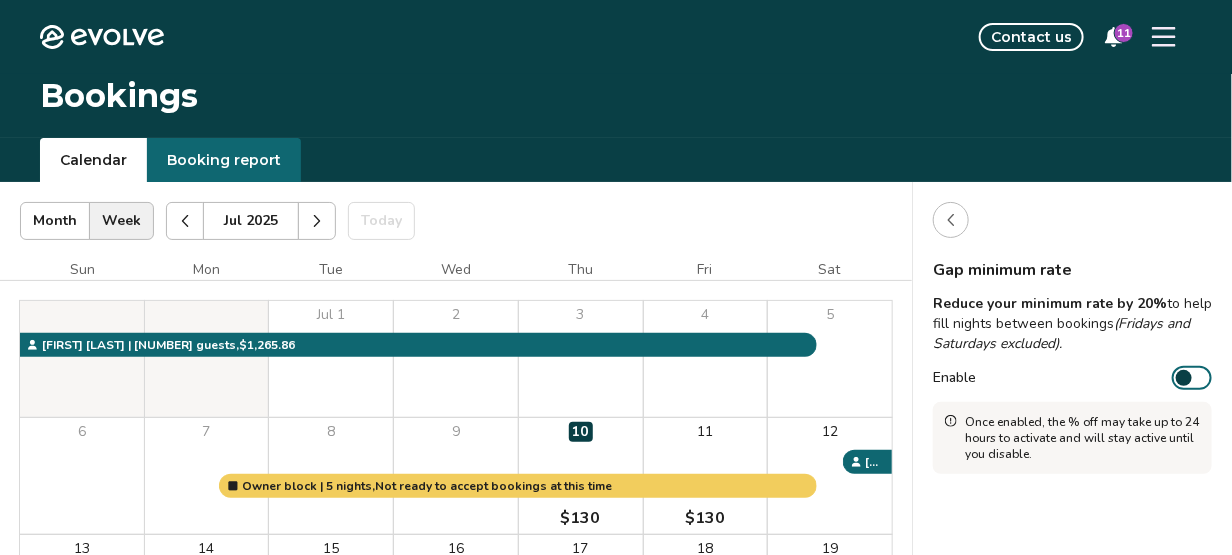 click at bounding box center [951, 220] 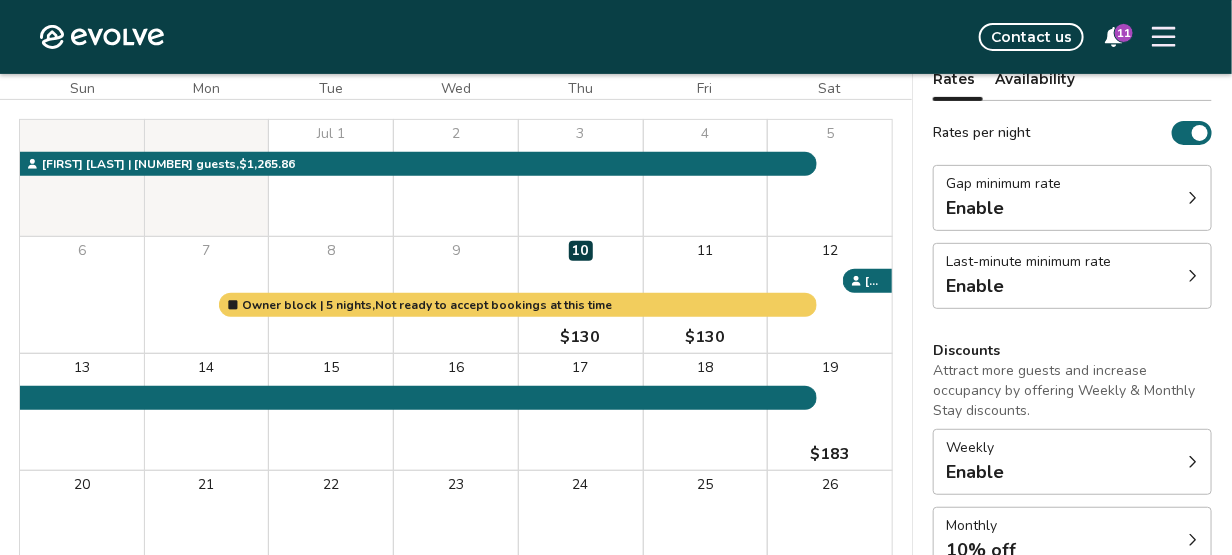 scroll, scrollTop: 200, scrollLeft: 0, axis: vertical 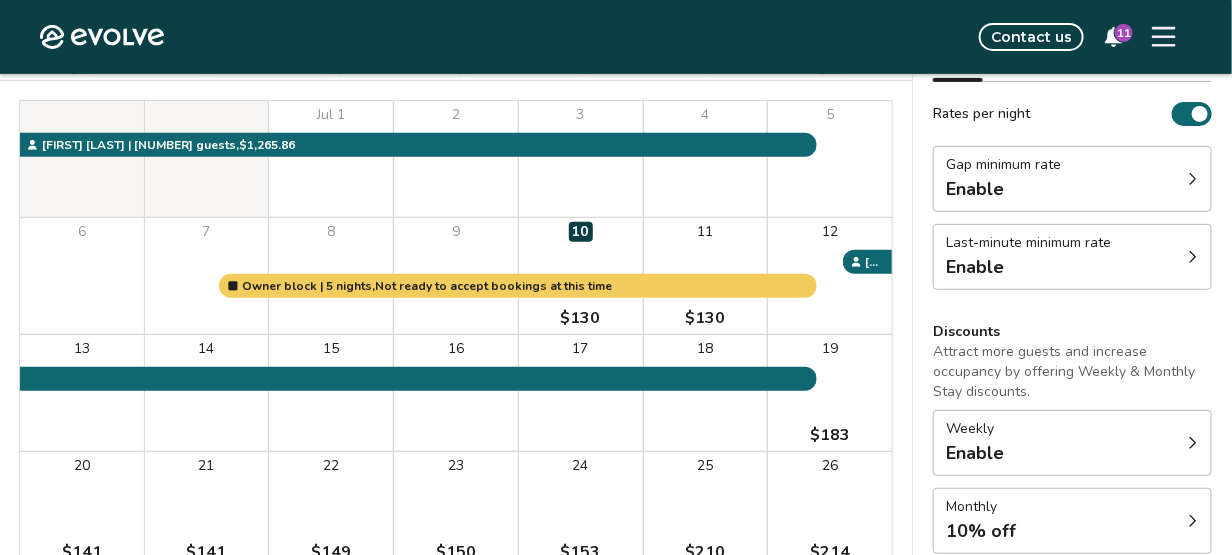 click 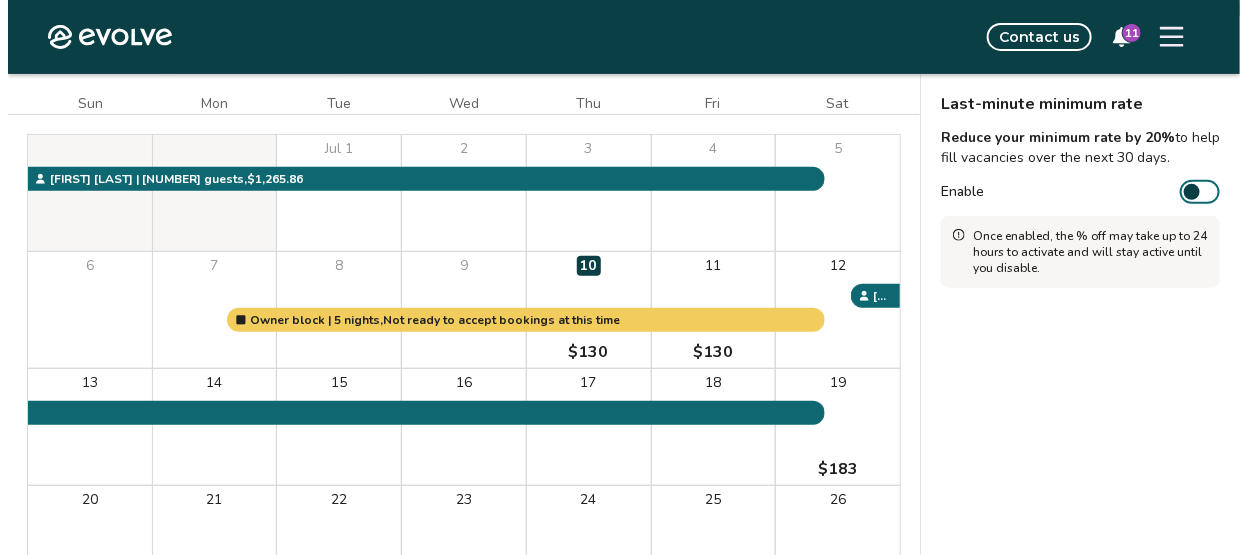scroll, scrollTop: 0, scrollLeft: 0, axis: both 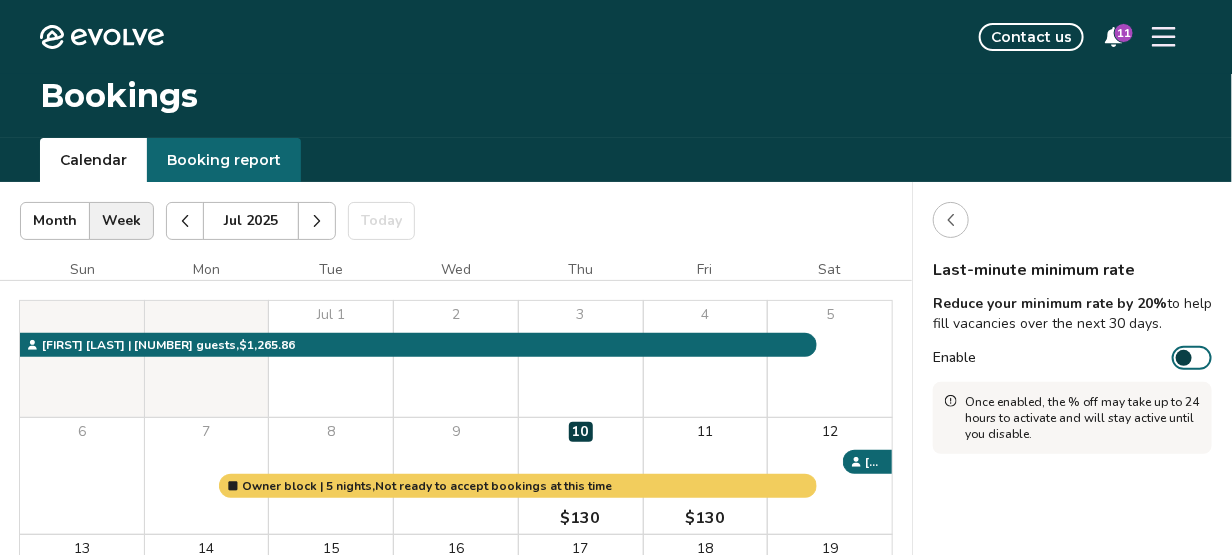click 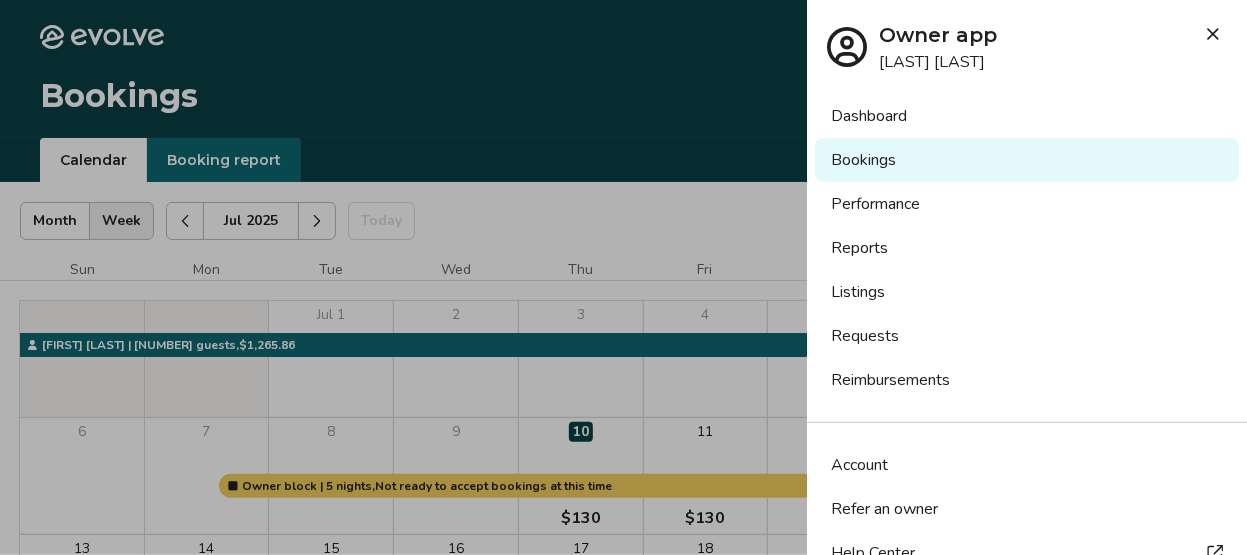 click on "Listings" at bounding box center (1027, 292) 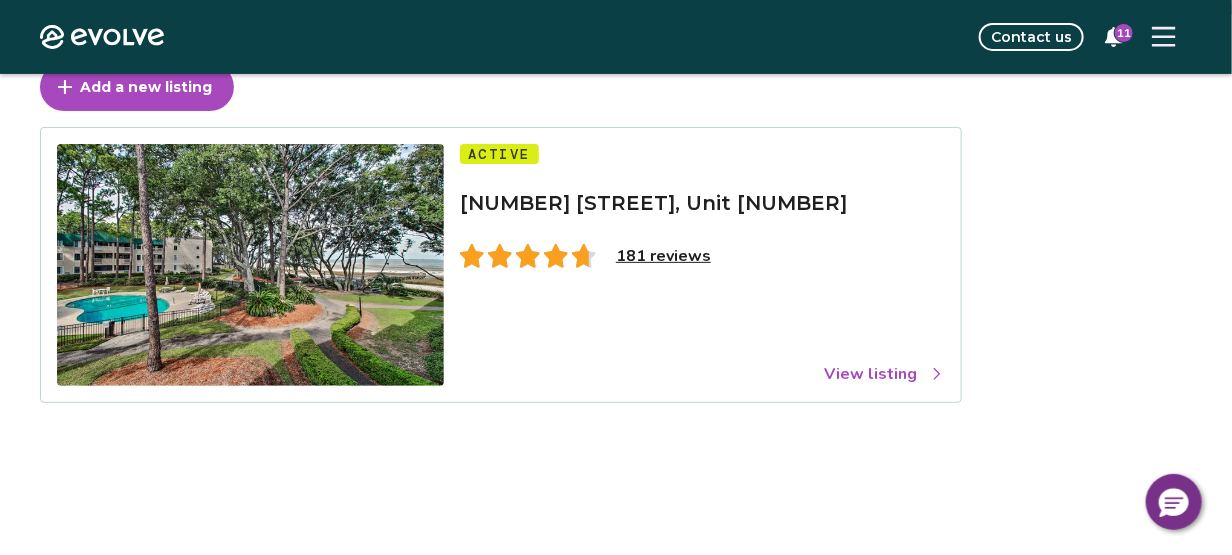 scroll, scrollTop: 200, scrollLeft: 0, axis: vertical 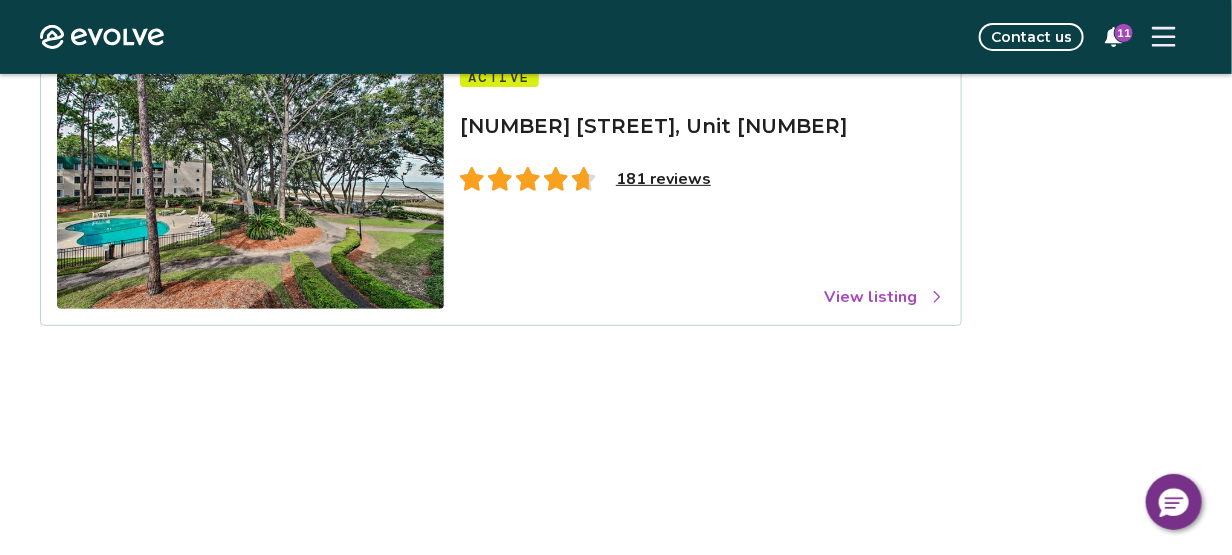 click on "View listing" at bounding box center (884, 297) 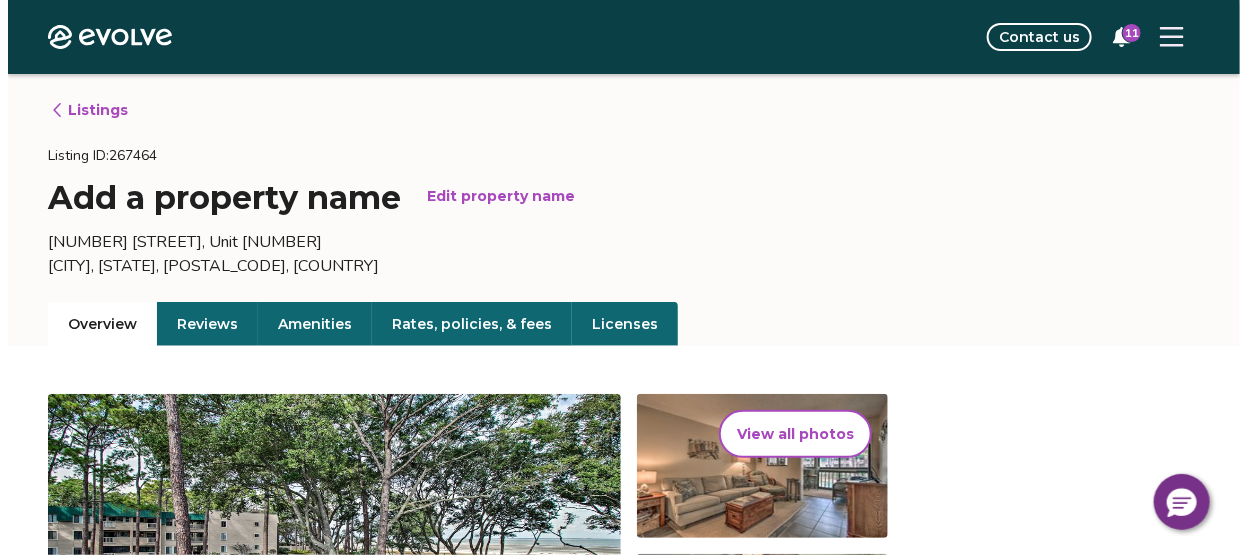 scroll, scrollTop: 0, scrollLeft: 0, axis: both 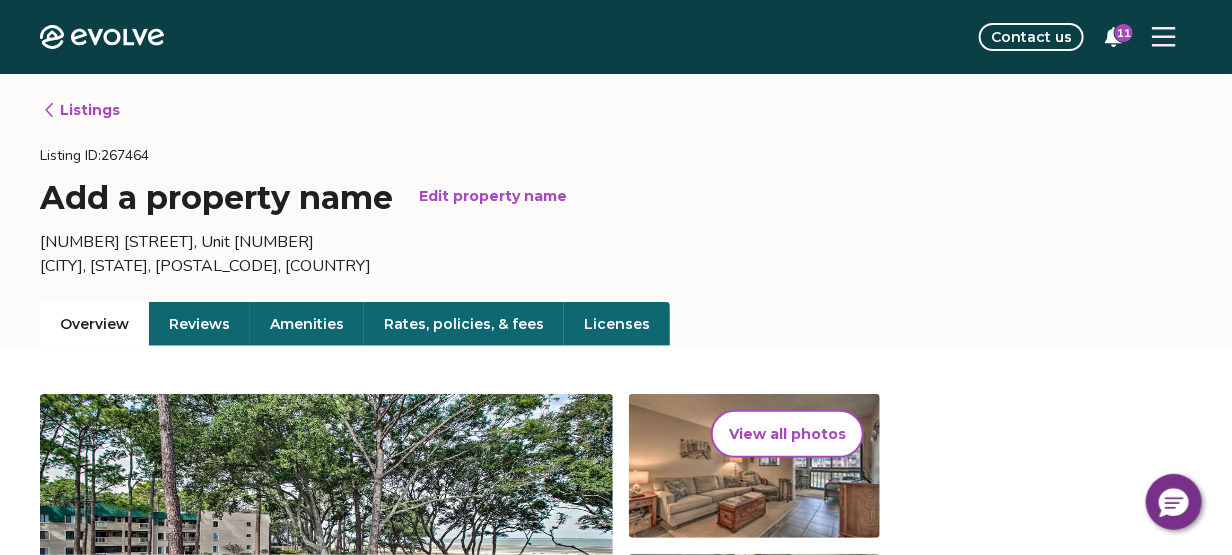 click on "Edit property name" at bounding box center [493, 196] 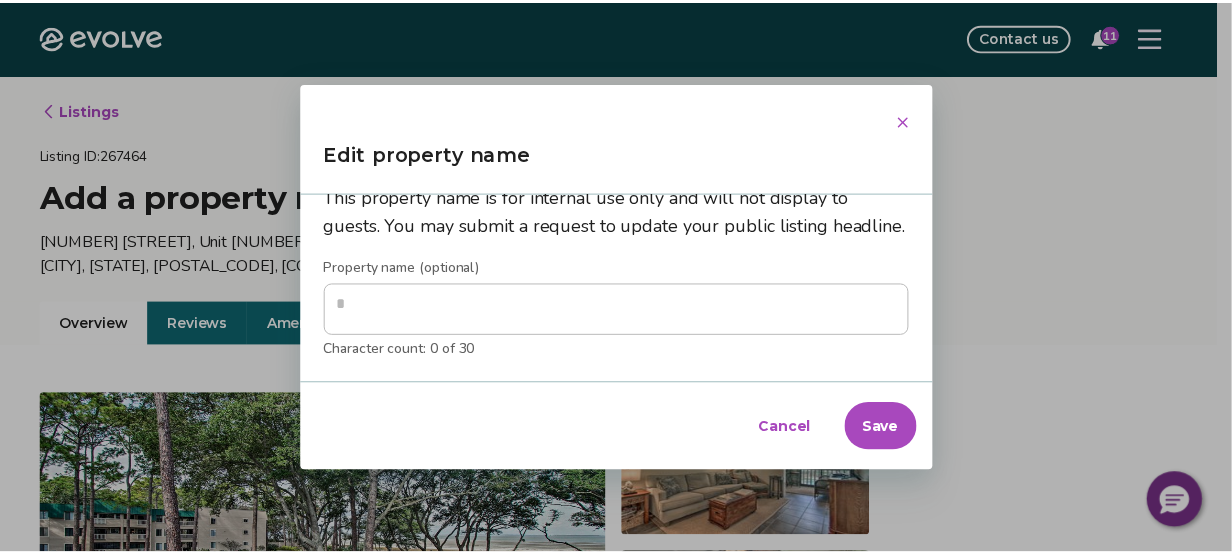 scroll, scrollTop: 129, scrollLeft: 0, axis: vertical 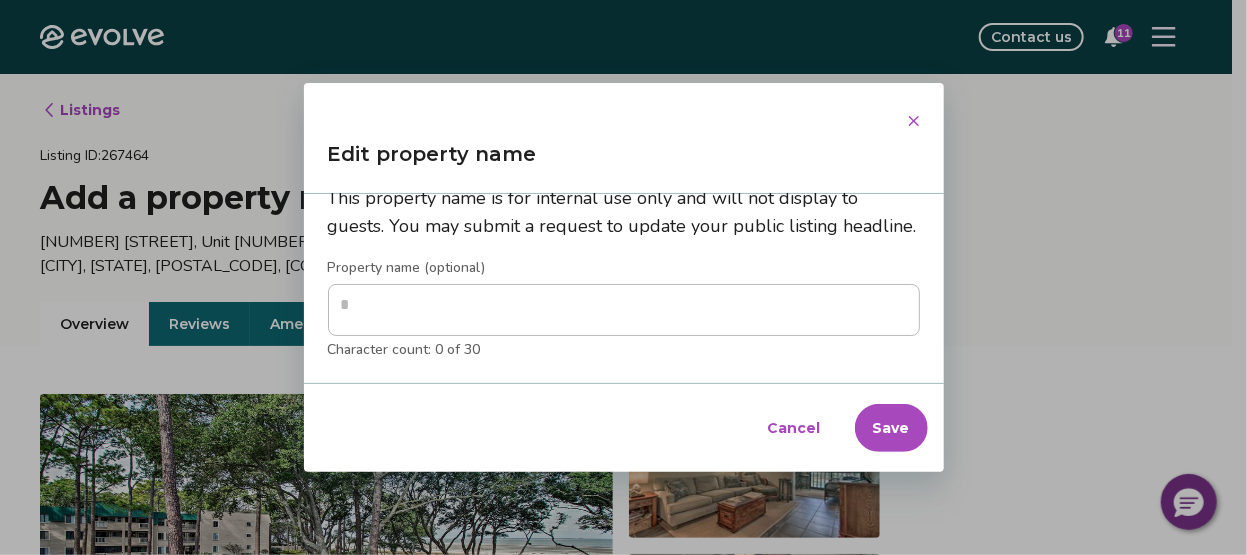 type on "*" 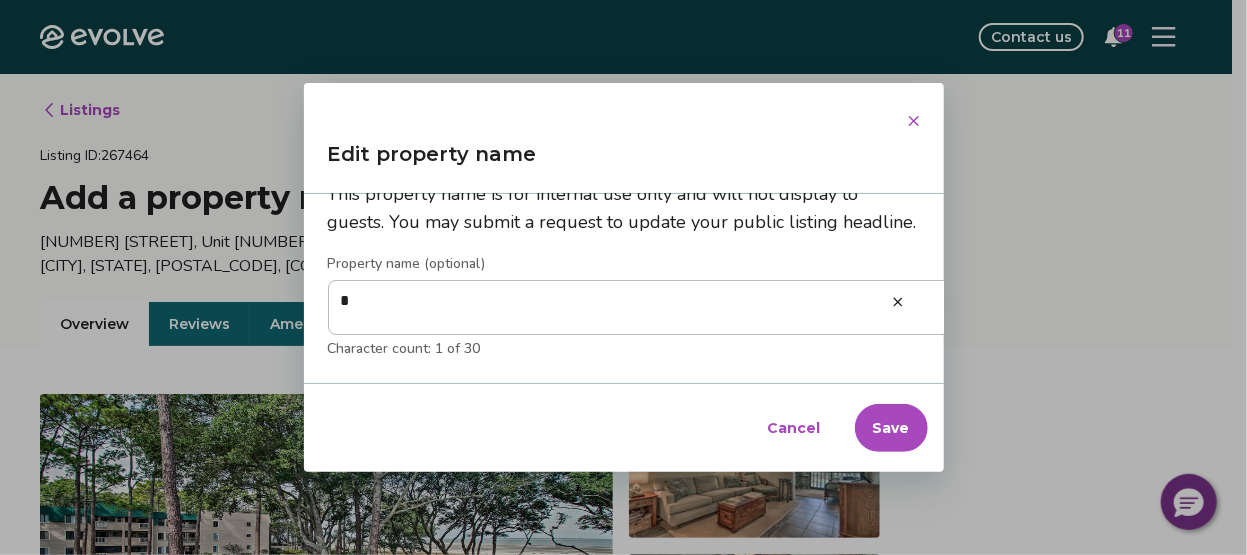 type on "**" 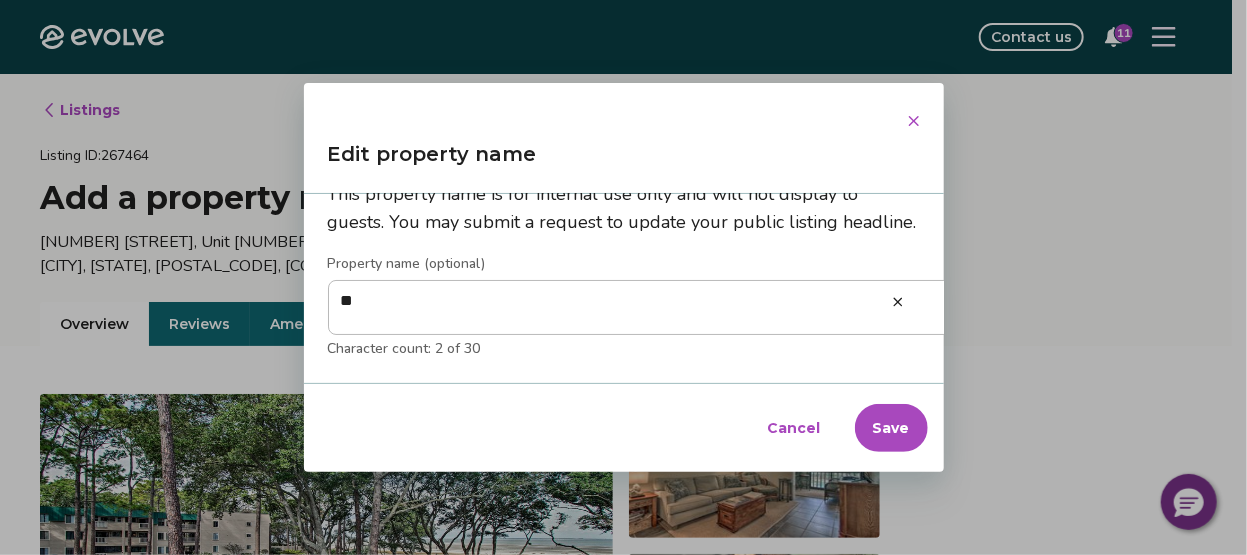 type on "***" 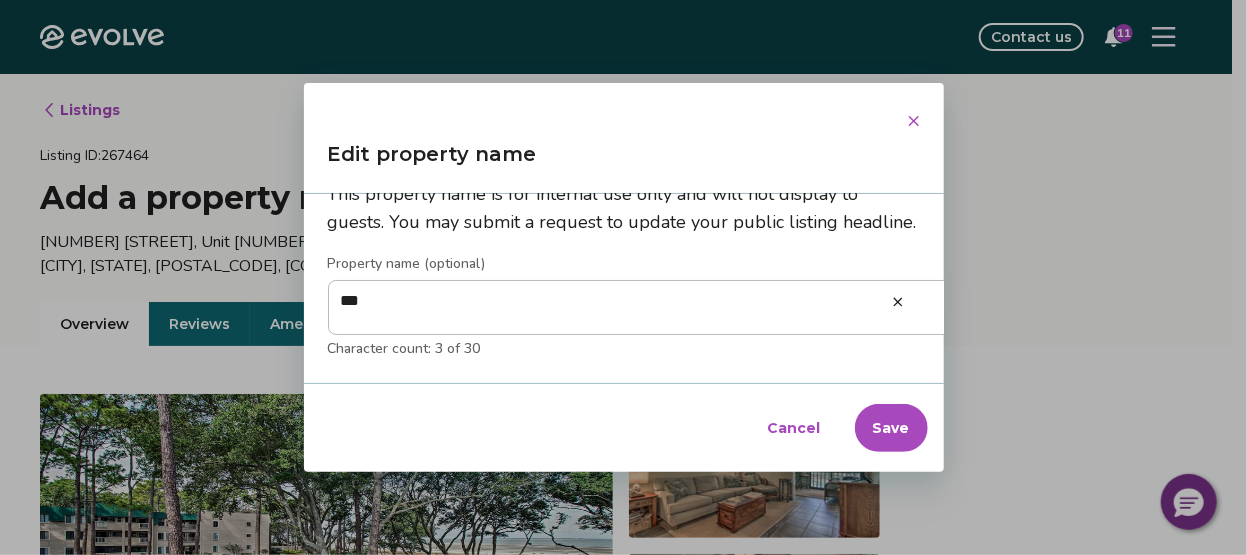 type on "**" 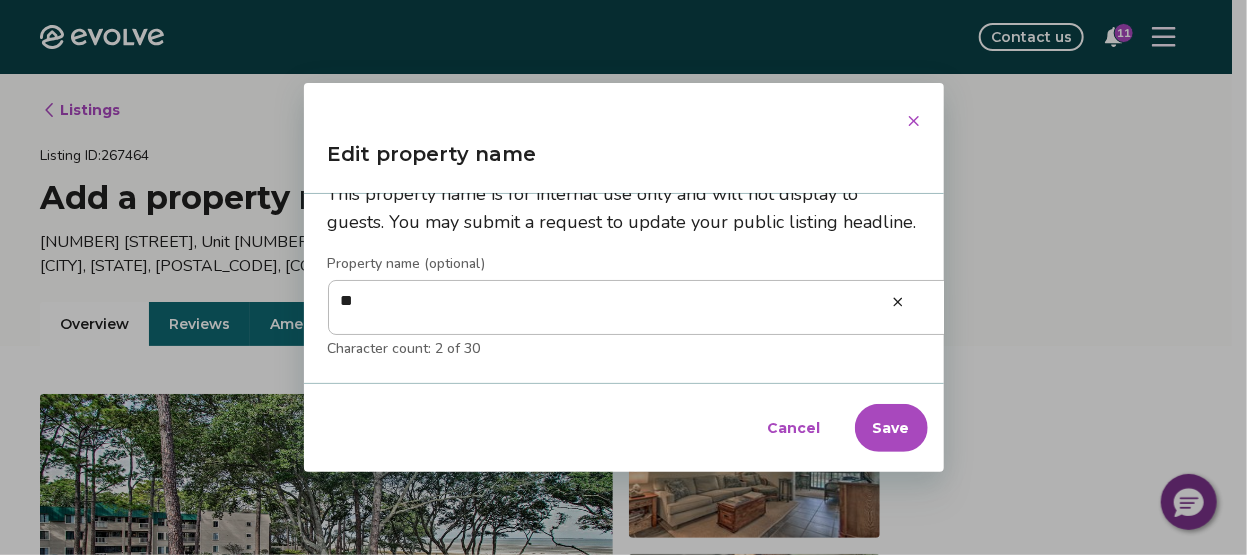 type on "***" 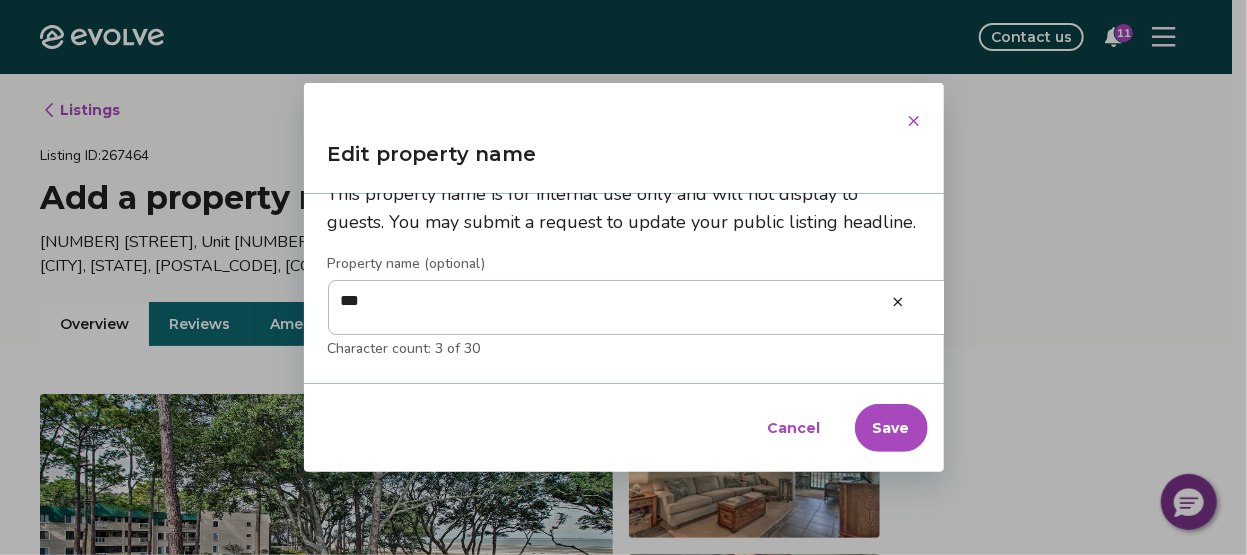 type on "****" 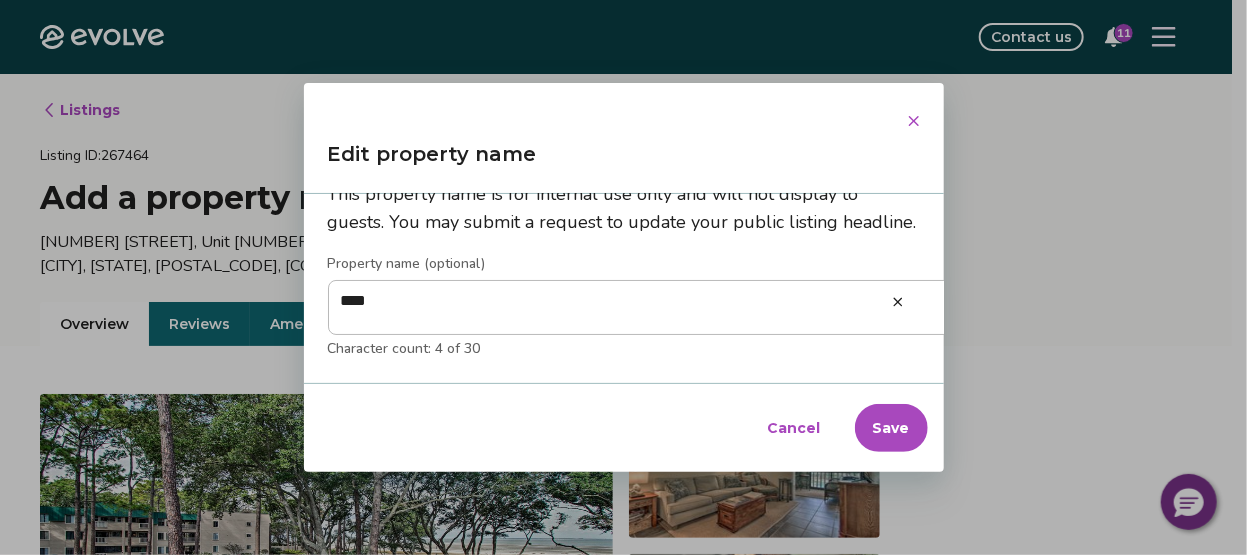 type on "****" 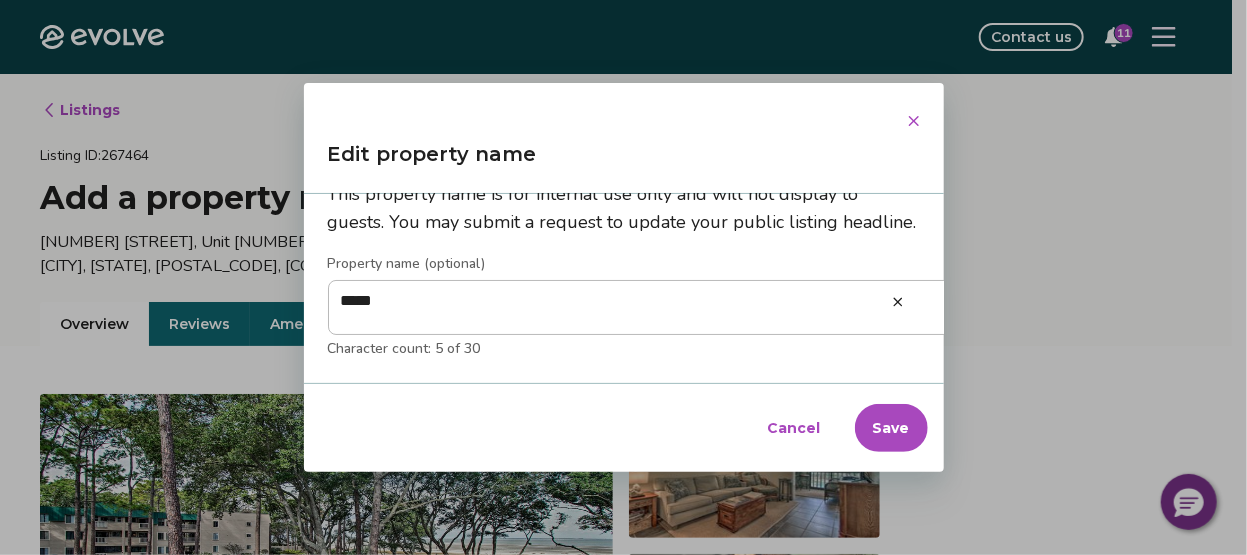 type on "******" 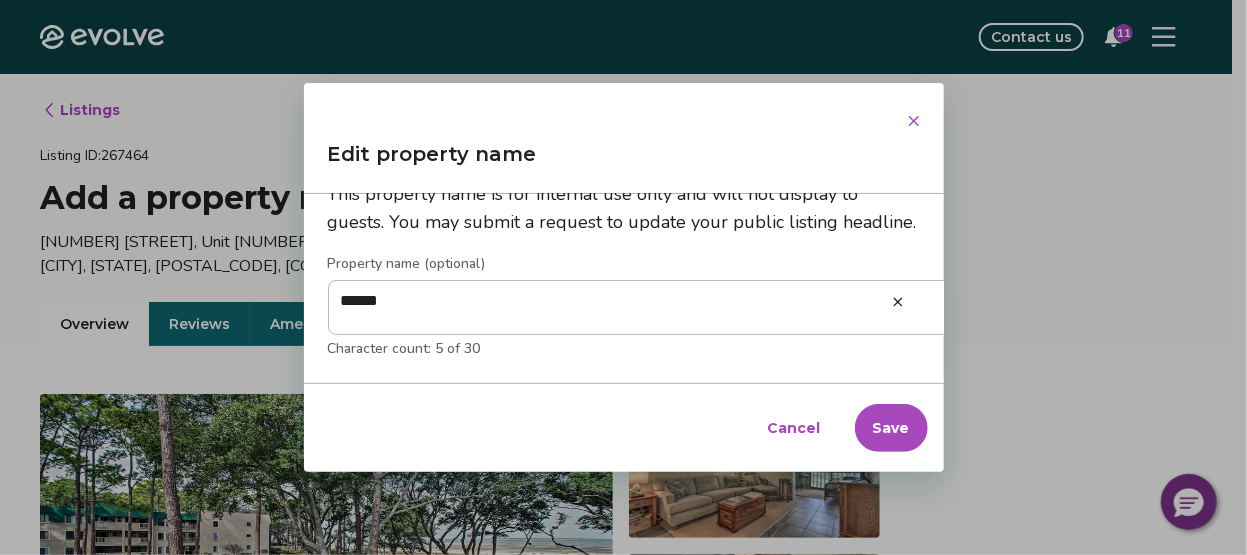 type on "*******" 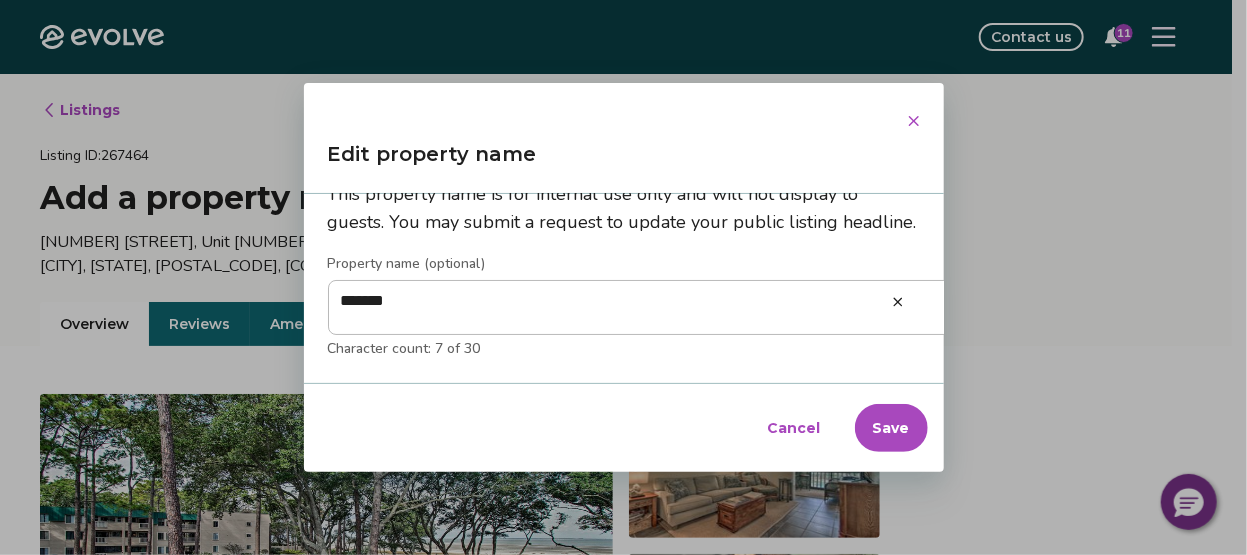 type on "********" 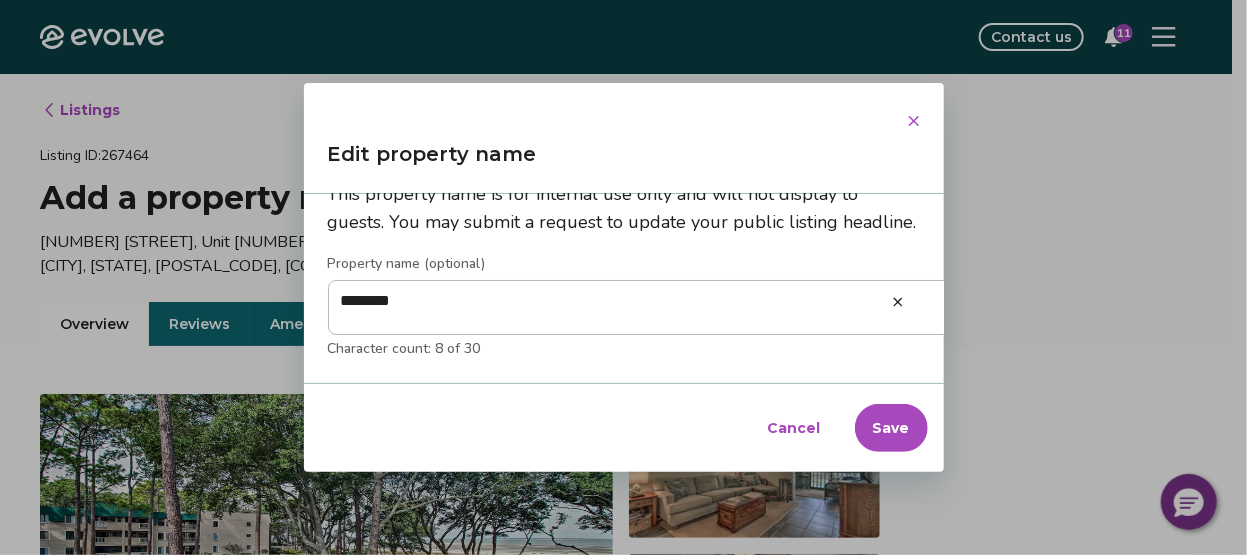 type on "********" 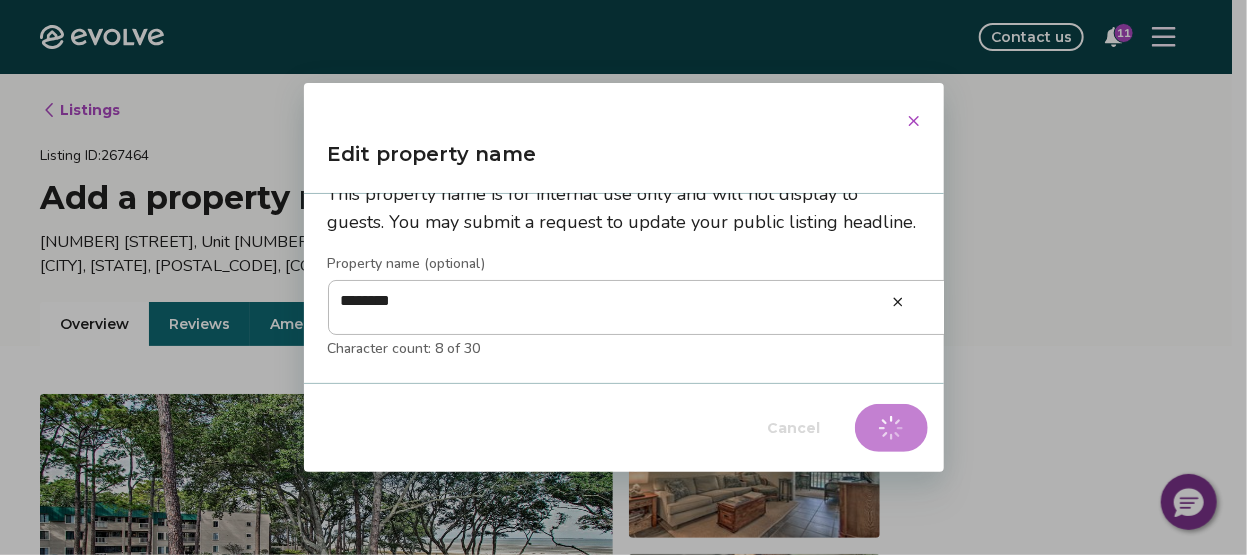 type on "*" 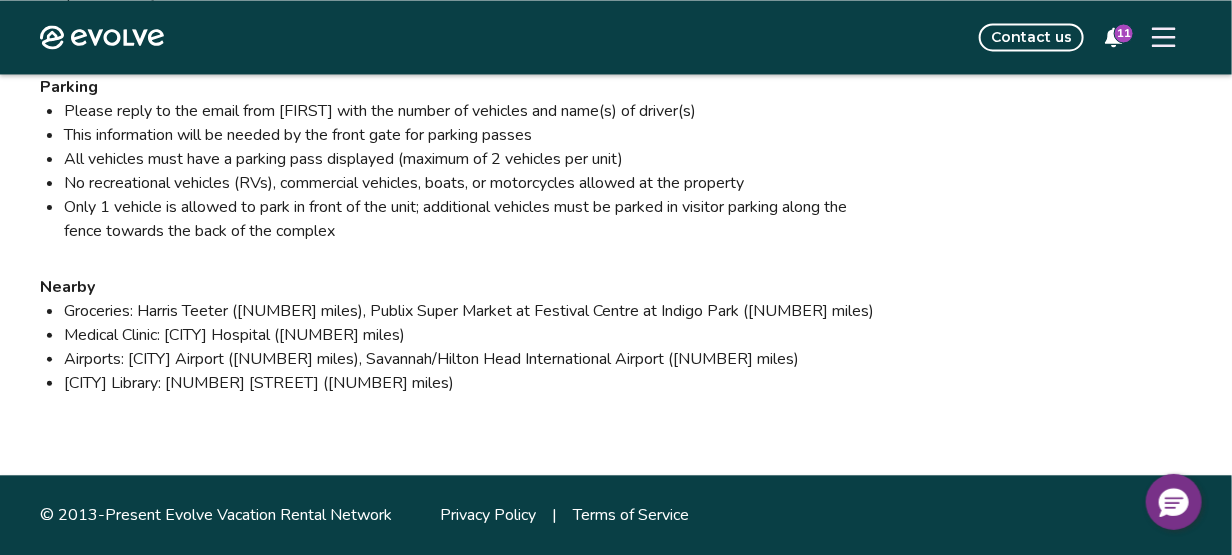 scroll, scrollTop: 4700, scrollLeft: 0, axis: vertical 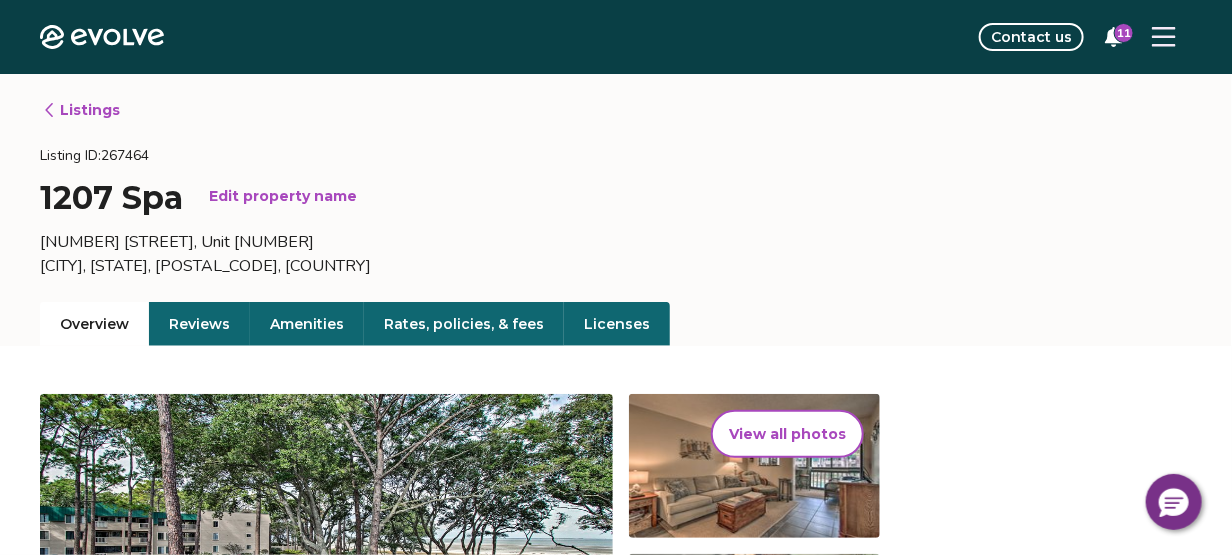 click on "Listings" at bounding box center (81, 110) 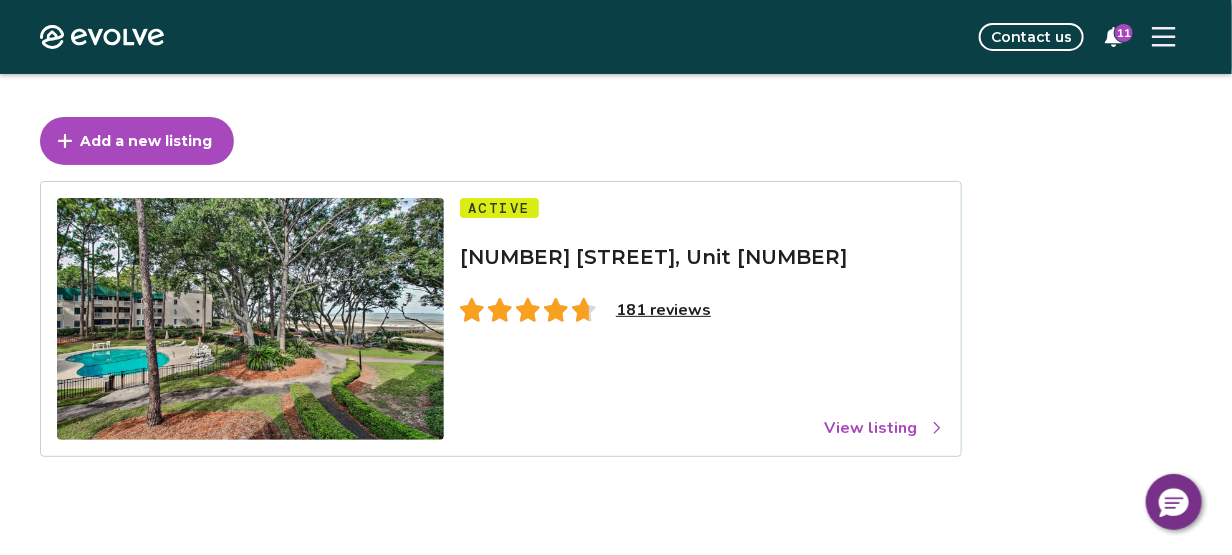 scroll, scrollTop: 100, scrollLeft: 0, axis: vertical 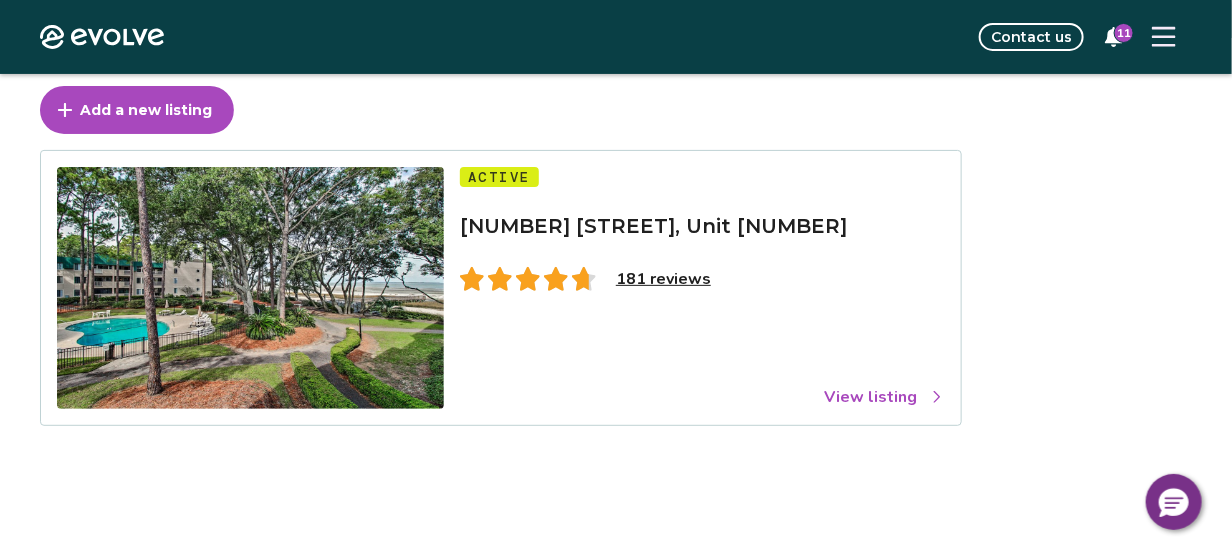 click on "View listing" at bounding box center (884, 397) 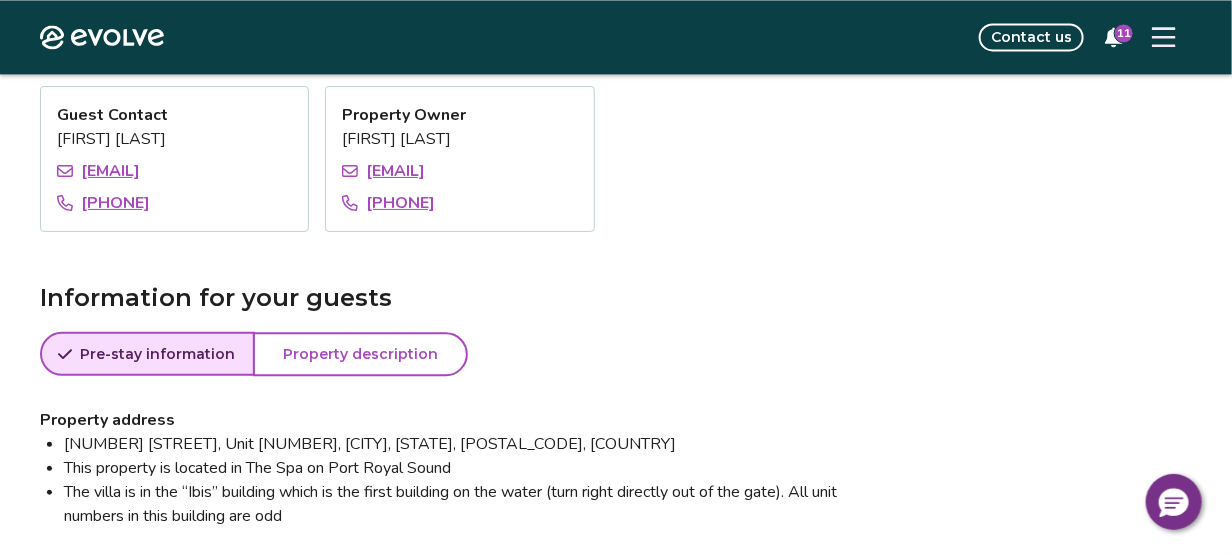 scroll, scrollTop: 1500, scrollLeft: 0, axis: vertical 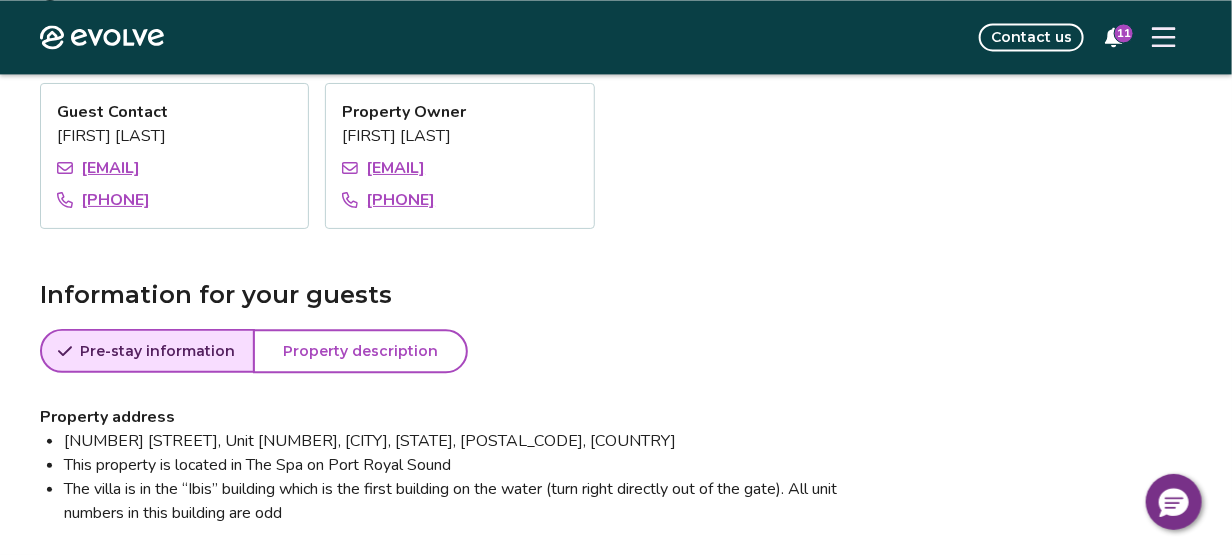 click at bounding box center [135, -103] 